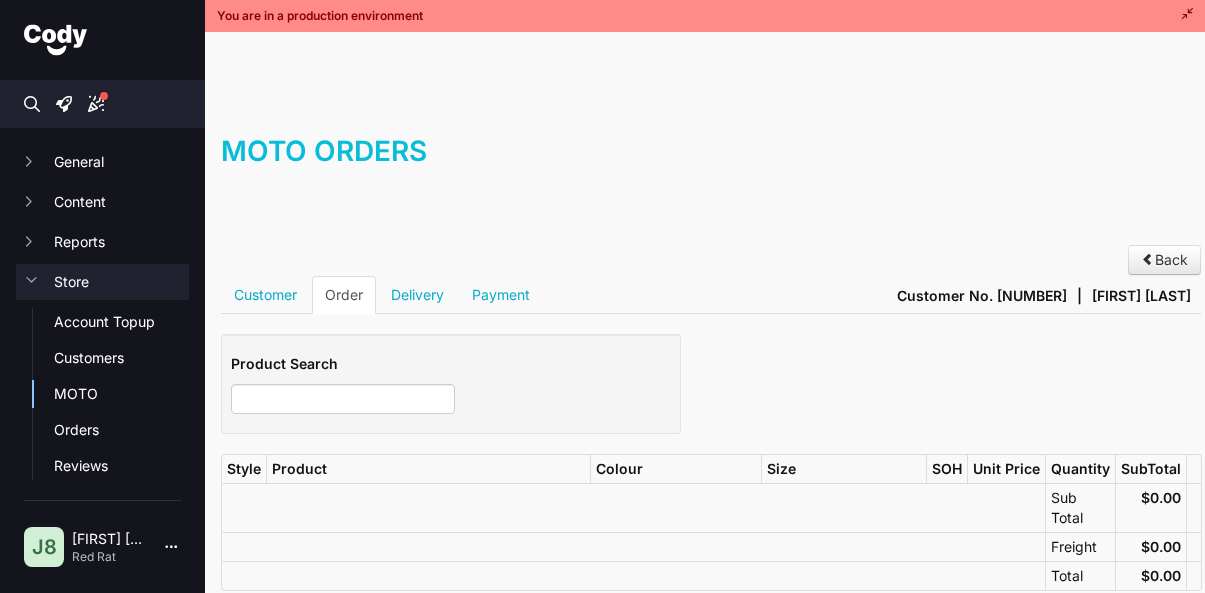 scroll, scrollTop: 0, scrollLeft: 0, axis: both 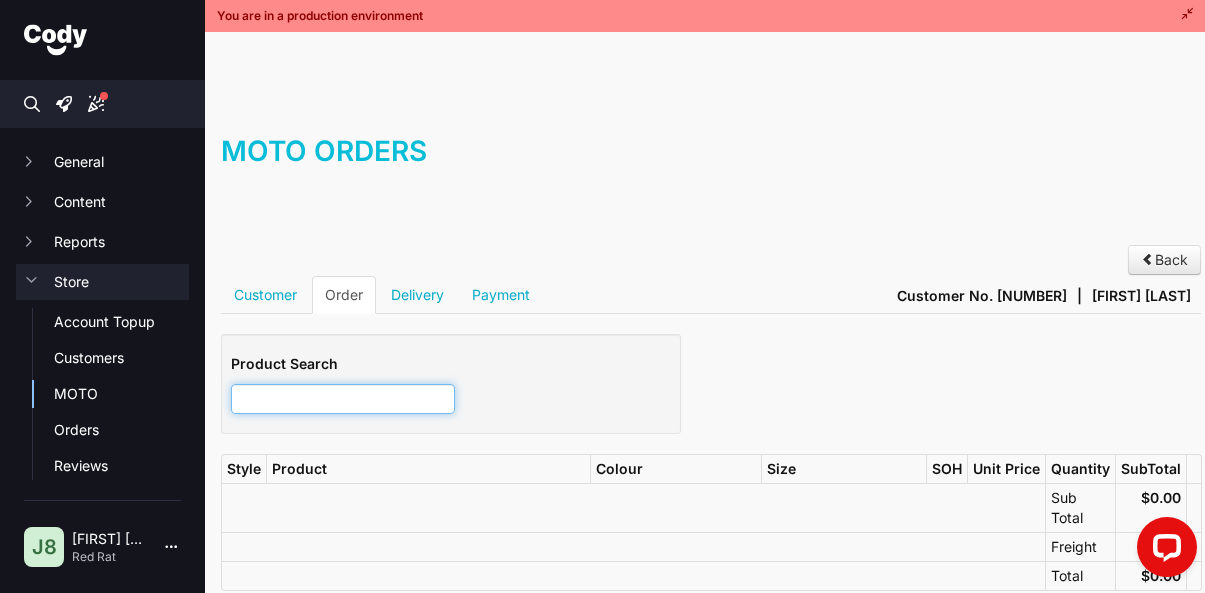 click at bounding box center (343, 399) 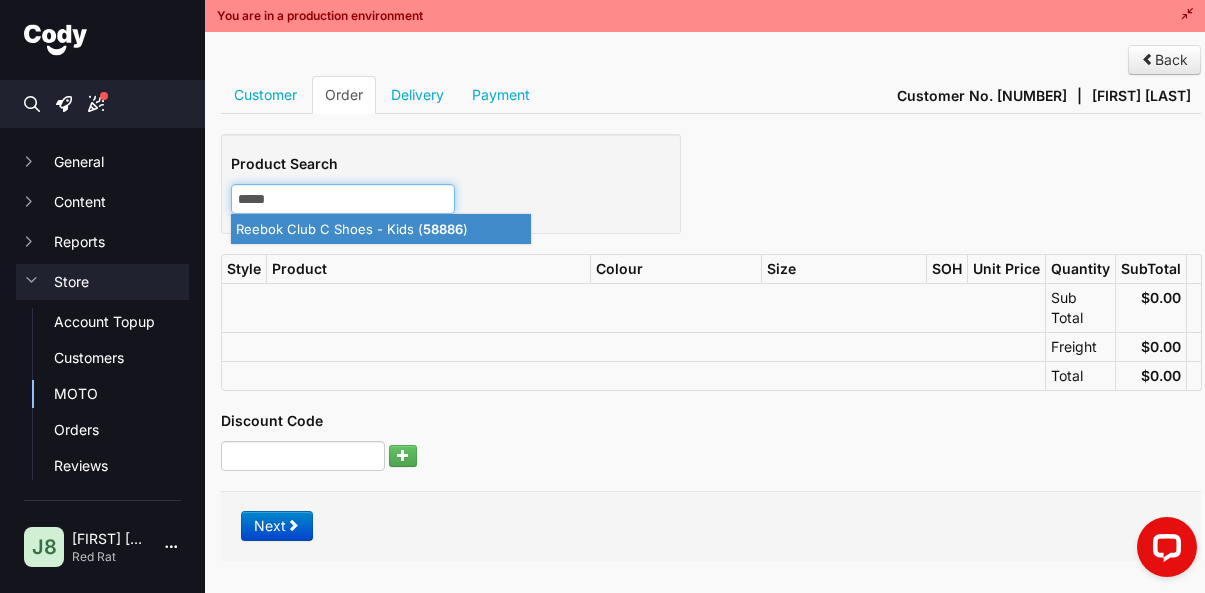 click on "Reebok Club C Shoes - Kids ( 58886 )" at bounding box center (381, 229) 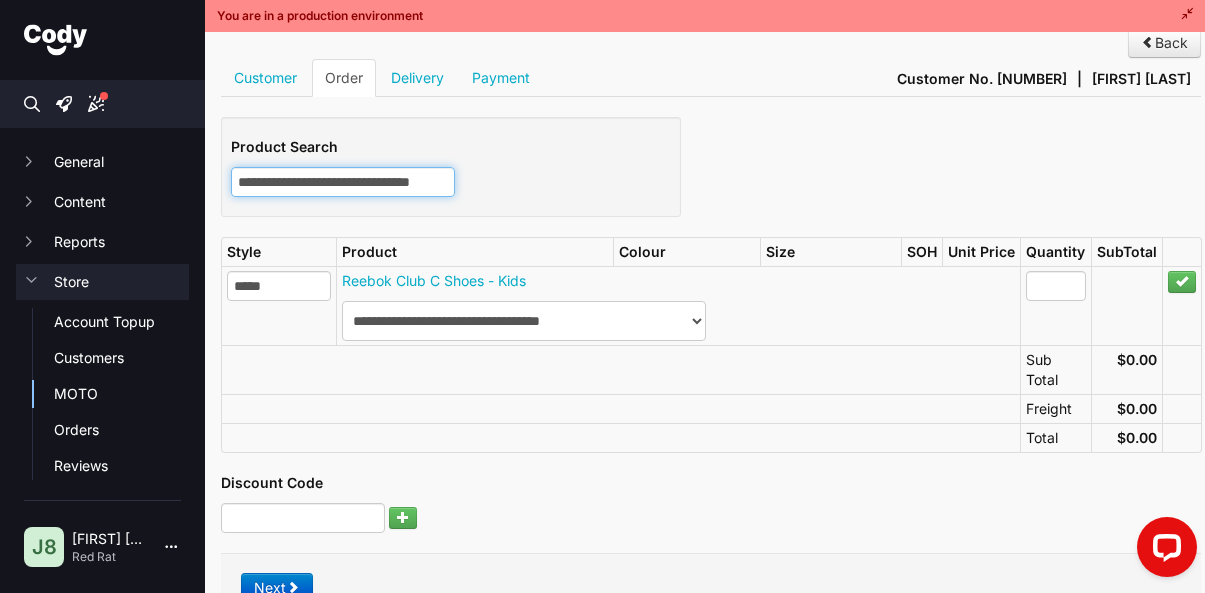 scroll, scrollTop: 233, scrollLeft: 0, axis: vertical 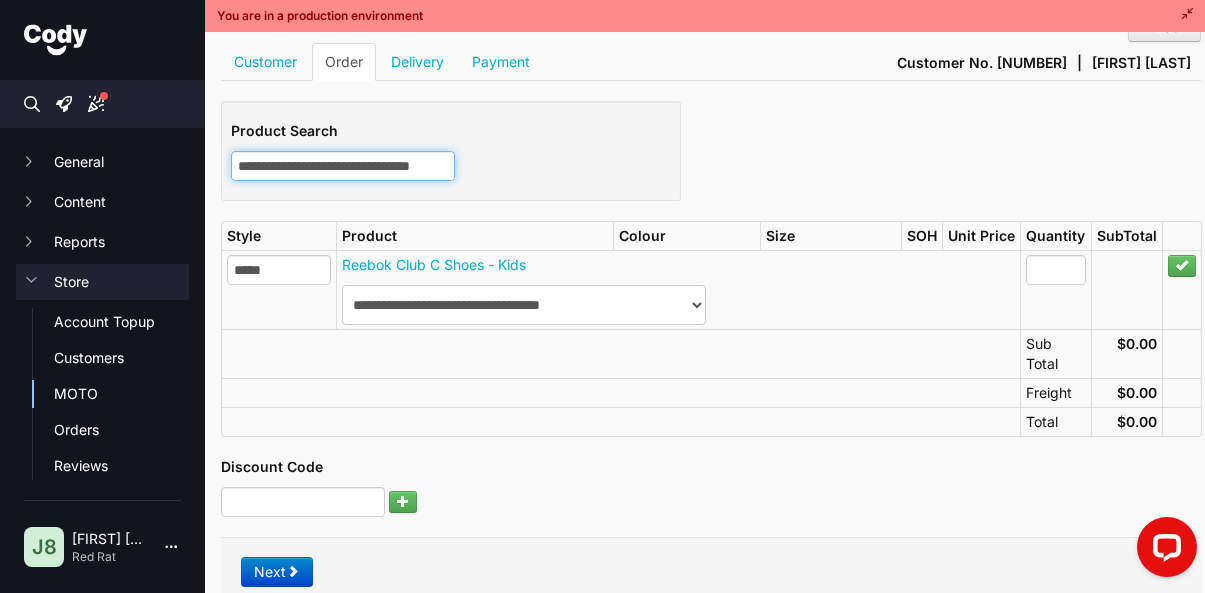 type on "**********" 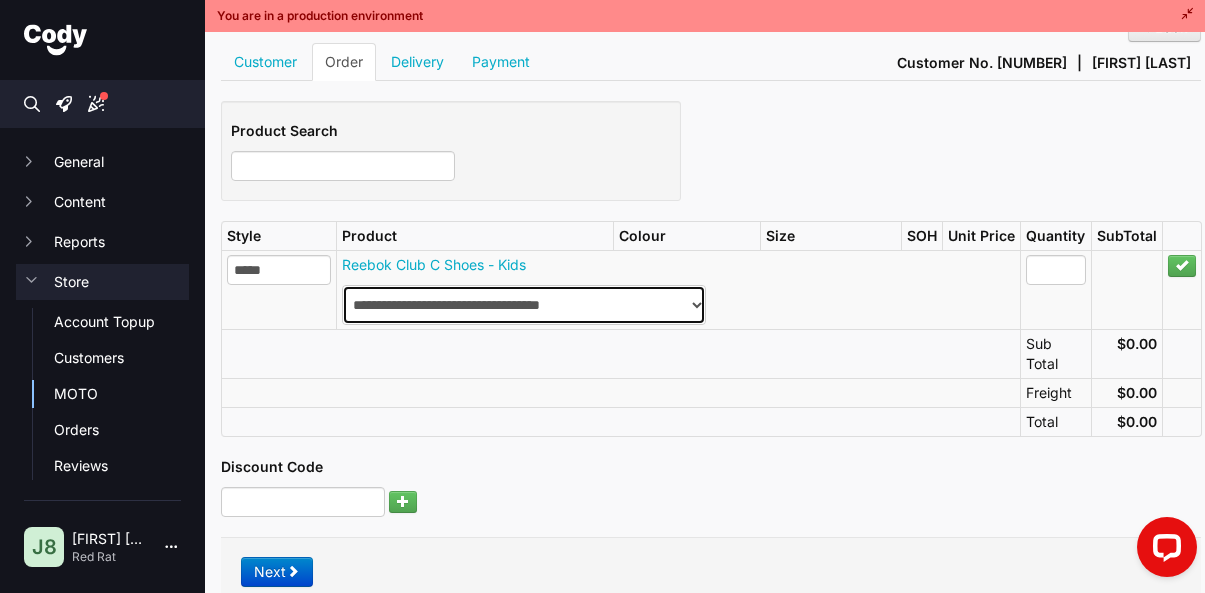 drag, startPoint x: 490, startPoint y: 309, endPoint x: 499, endPoint y: 316, distance: 11.401754 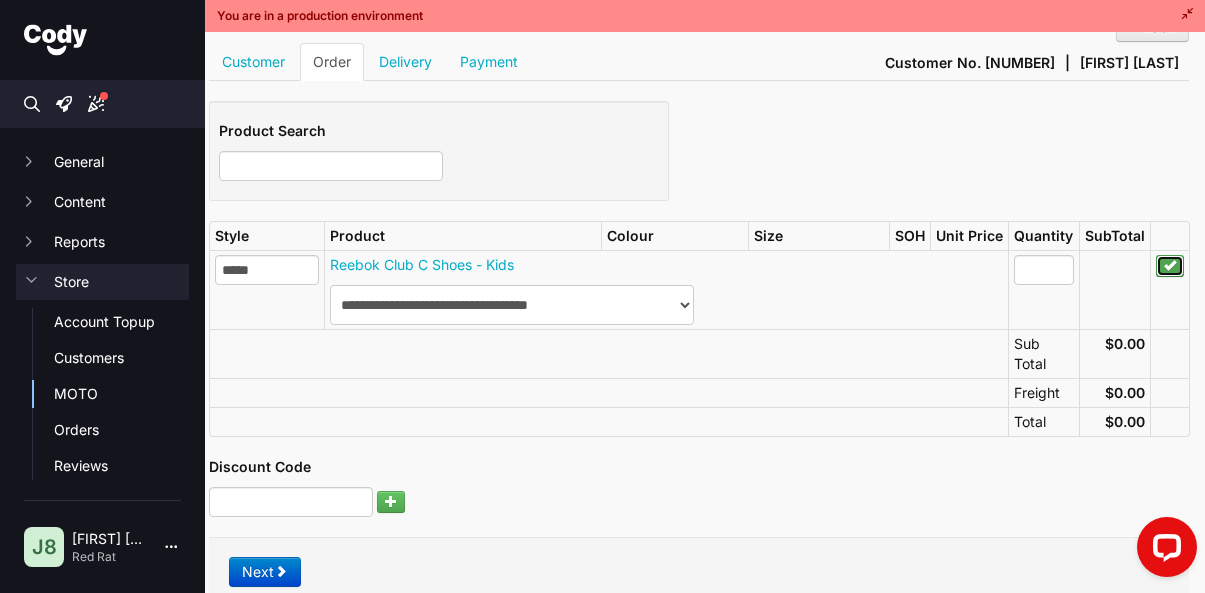 click at bounding box center (1170, 266) 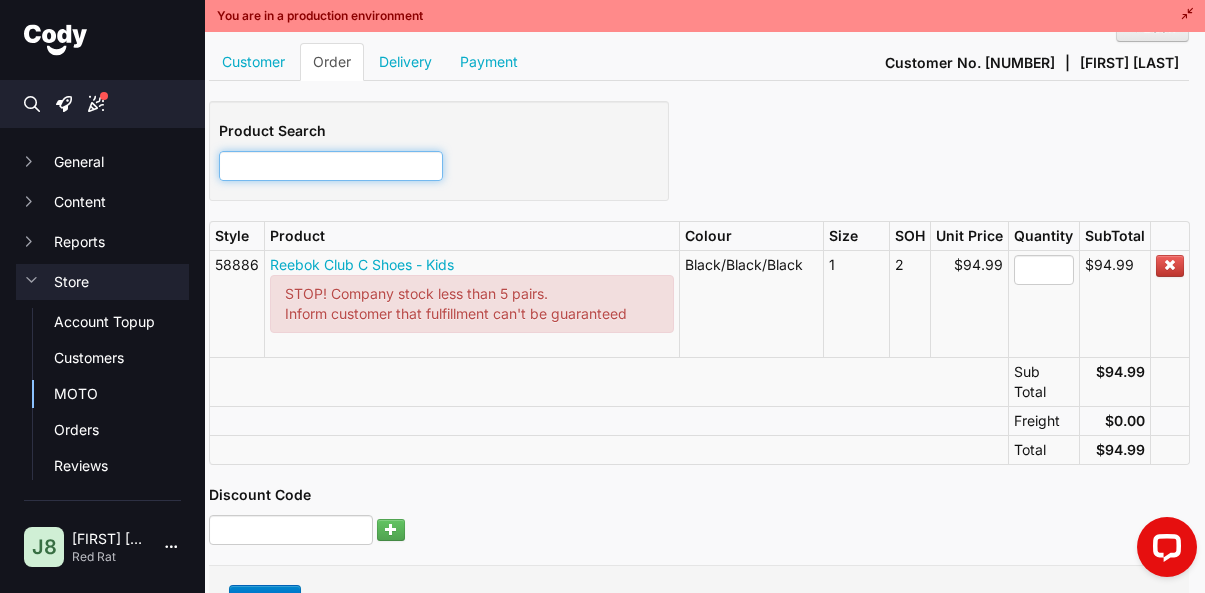 click at bounding box center [331, 166] 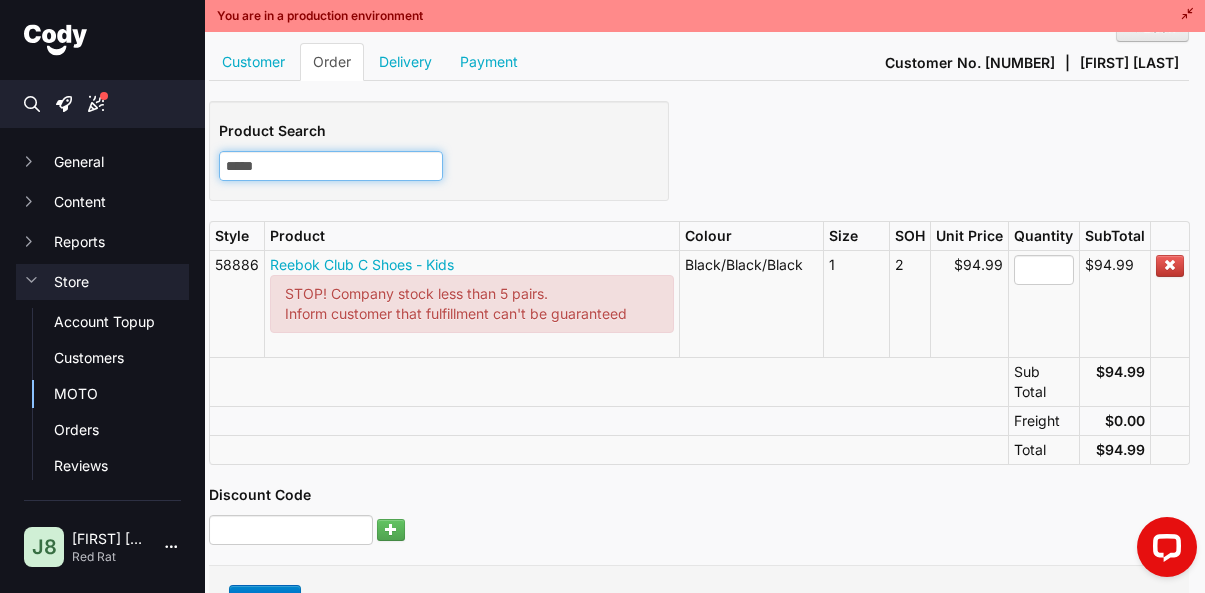 scroll, scrollTop: 233, scrollLeft: 0, axis: vertical 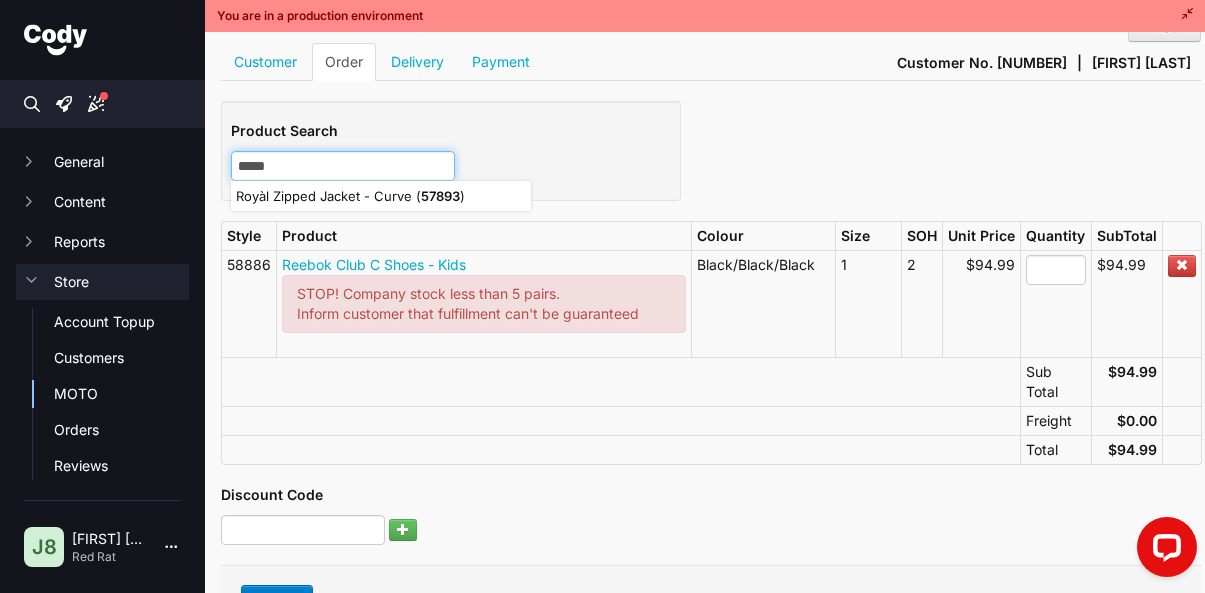 click on "57893" at bounding box center (440, 196) 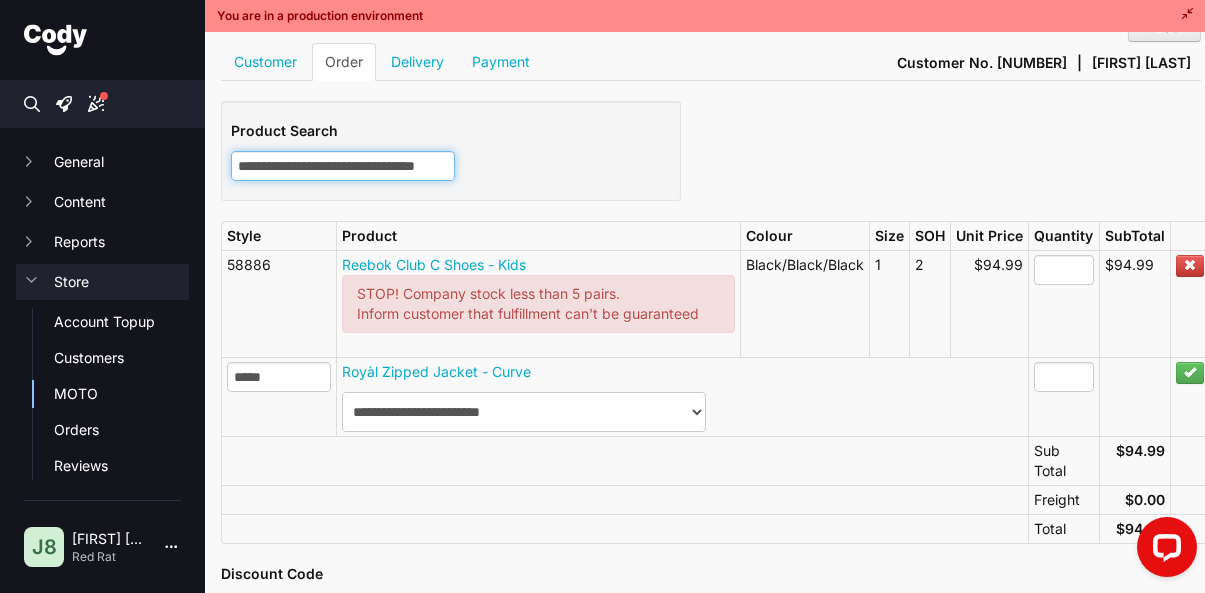 type on "**********" 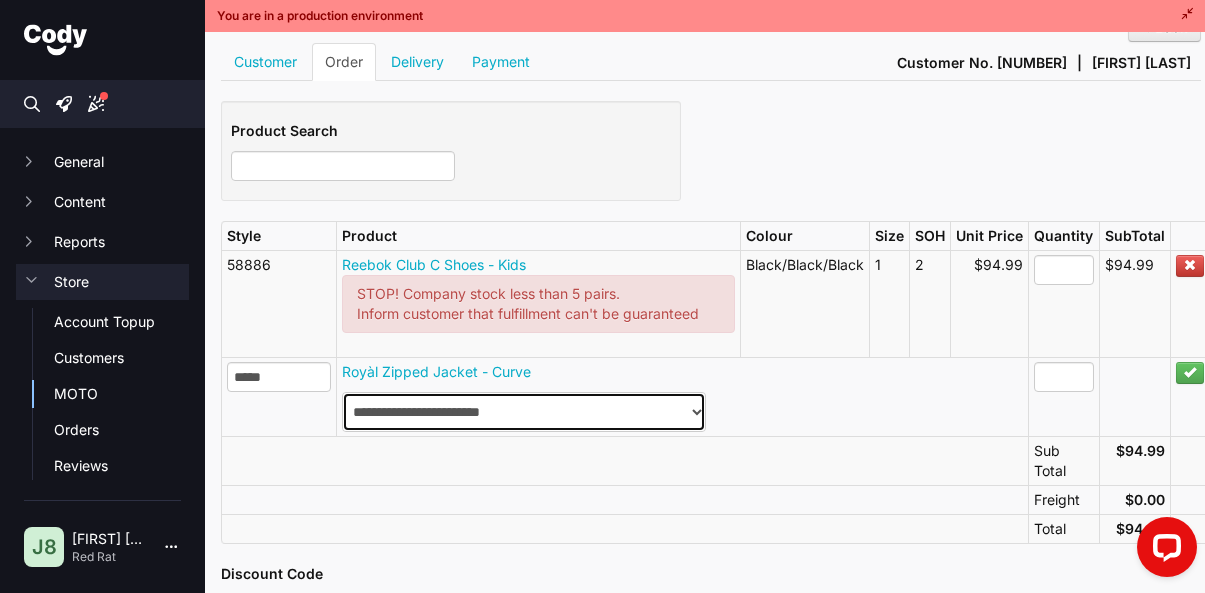 click on "**********" at bounding box center (524, 412) 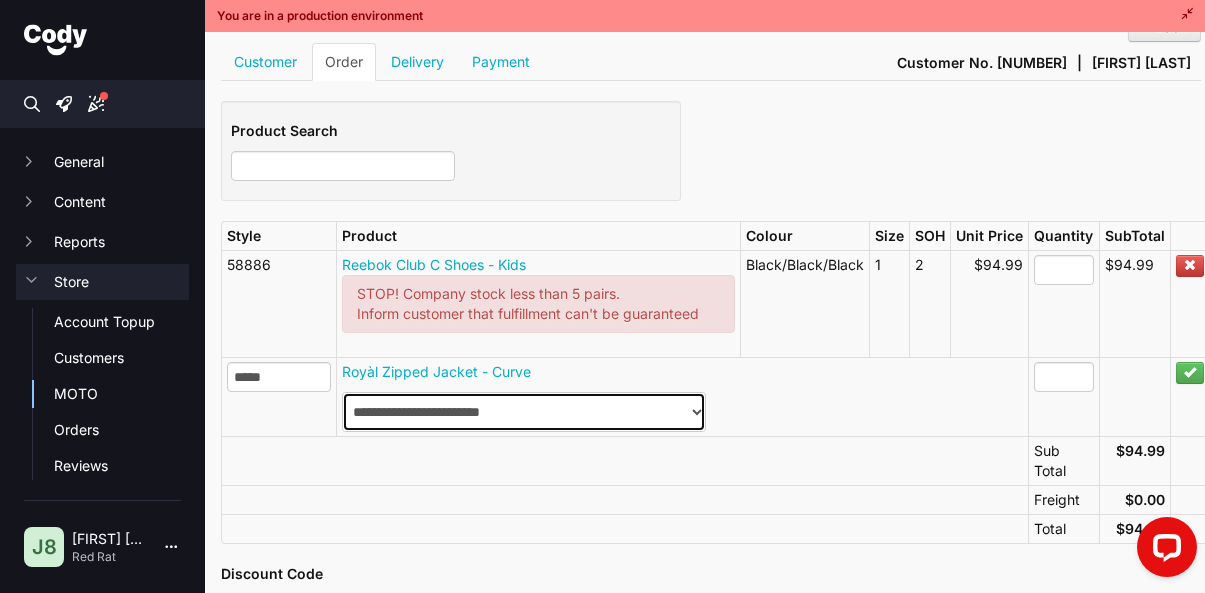 select on "********" 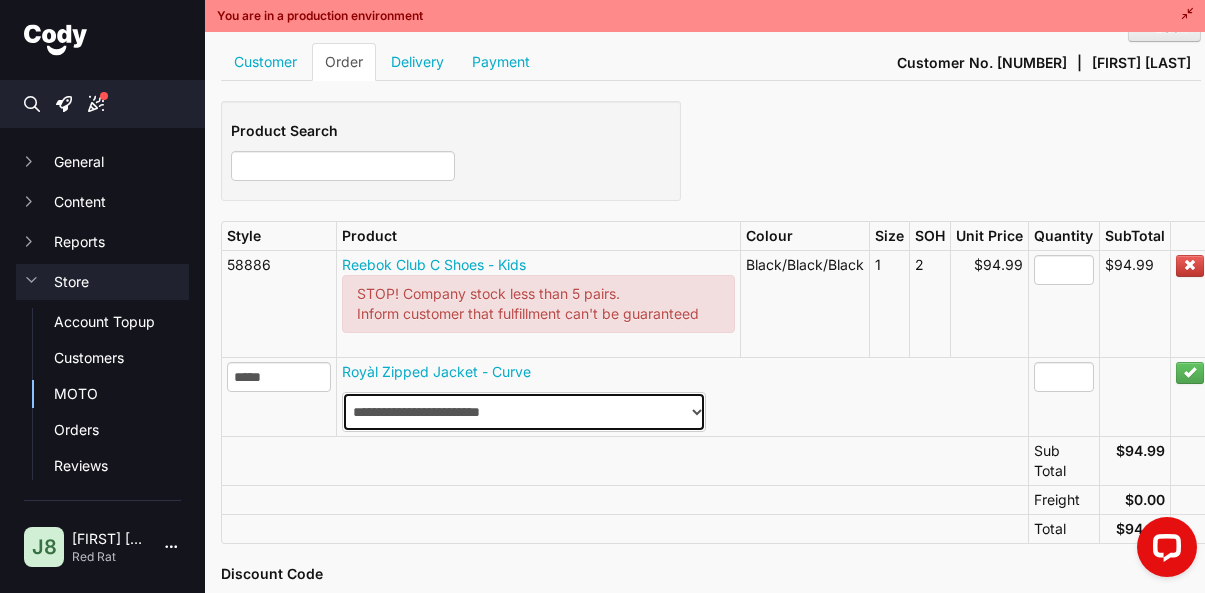 scroll, scrollTop: 233, scrollLeft: 27, axis: both 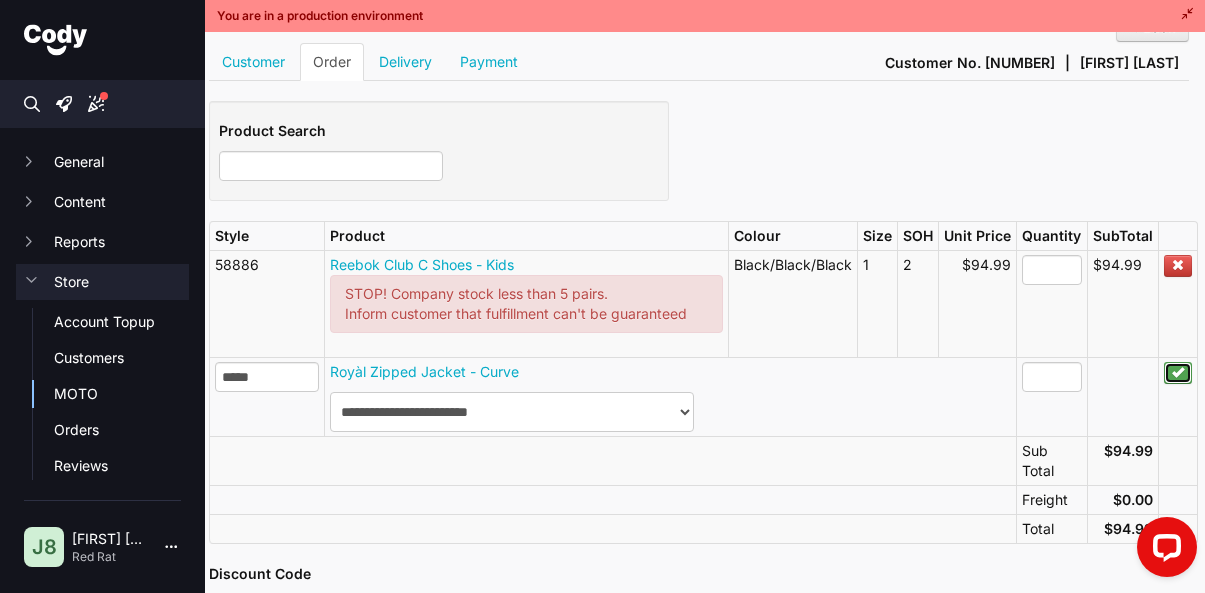 click at bounding box center (1178, 372) 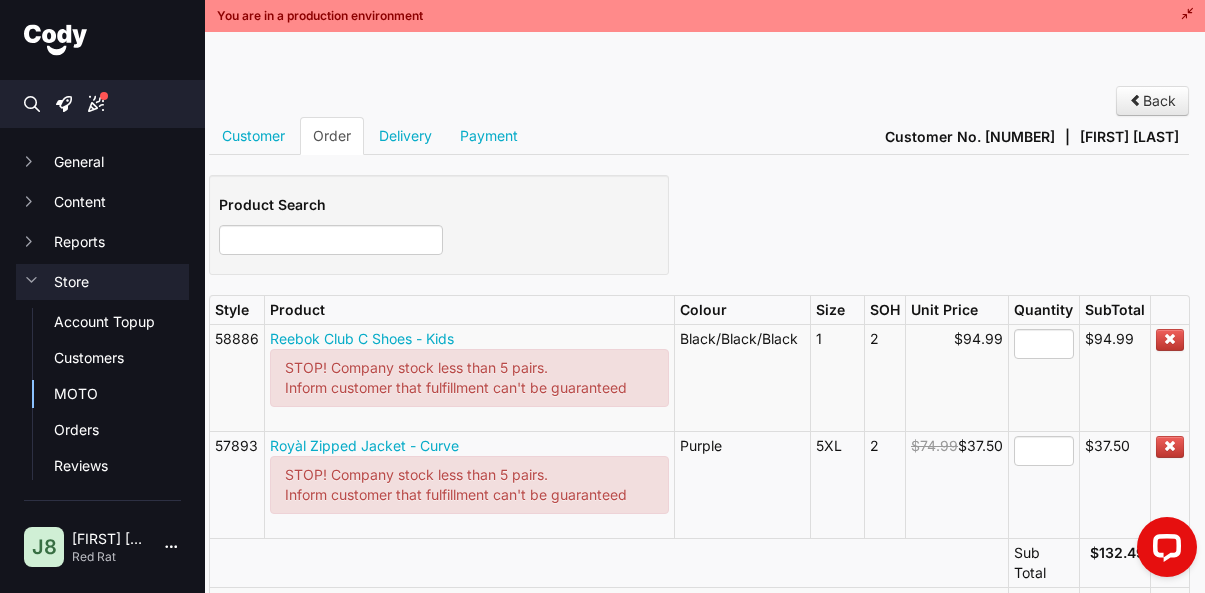 scroll, scrollTop: 147, scrollLeft: 27, axis: both 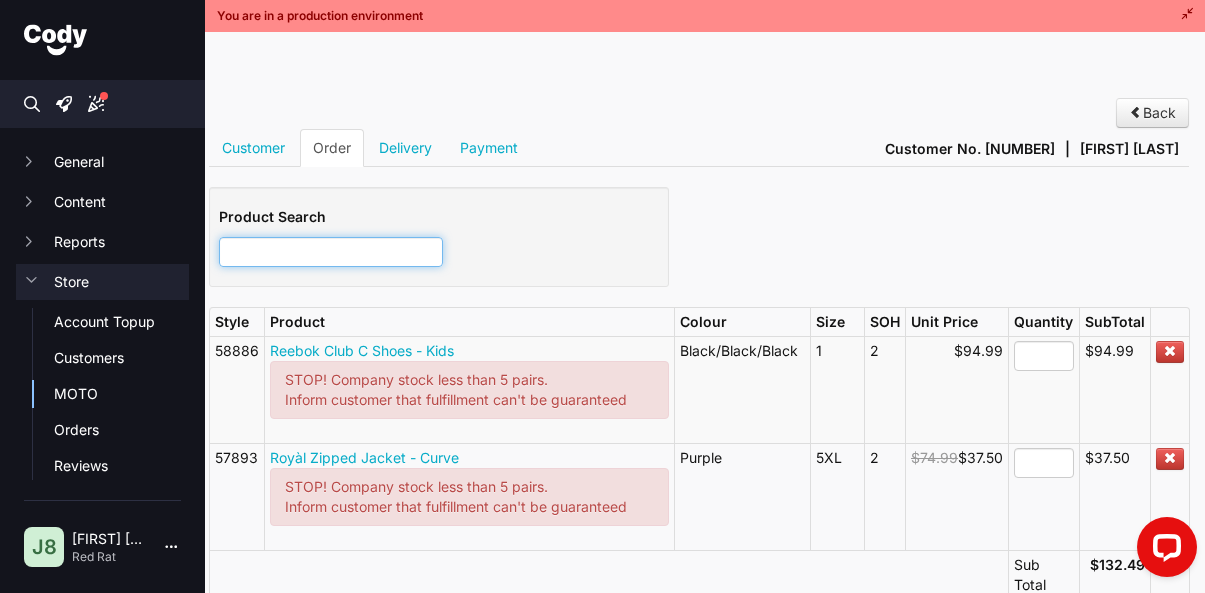 click at bounding box center [331, 252] 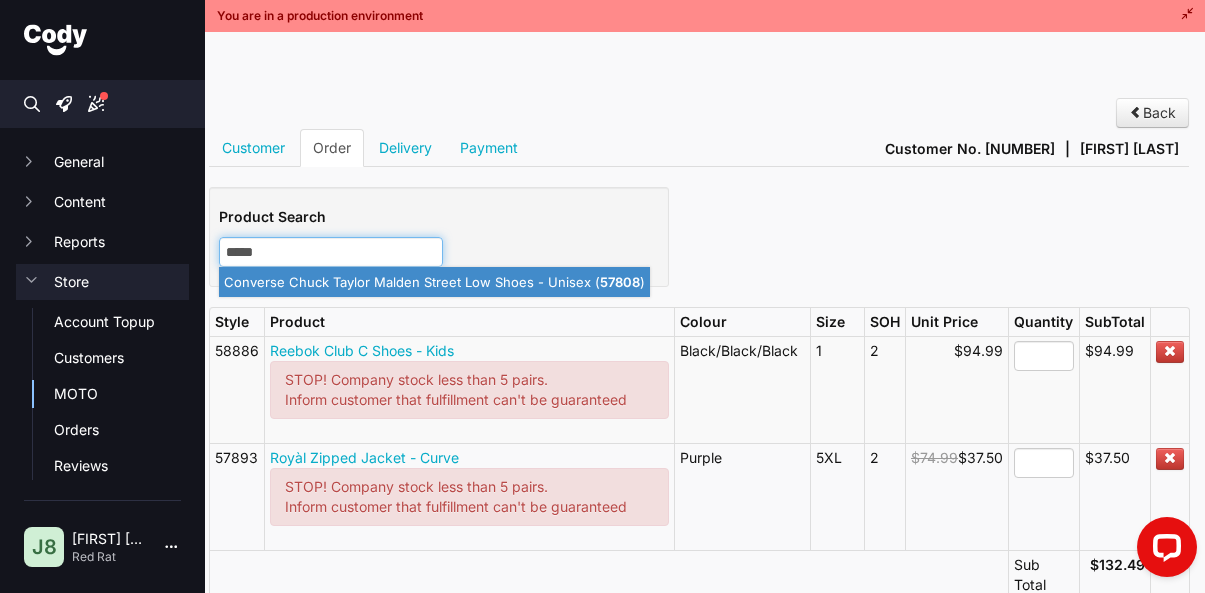 click on "Converse Chuck Taylor Malden Street Low Shoes - Unisex ( 57808 )" at bounding box center [434, 282] 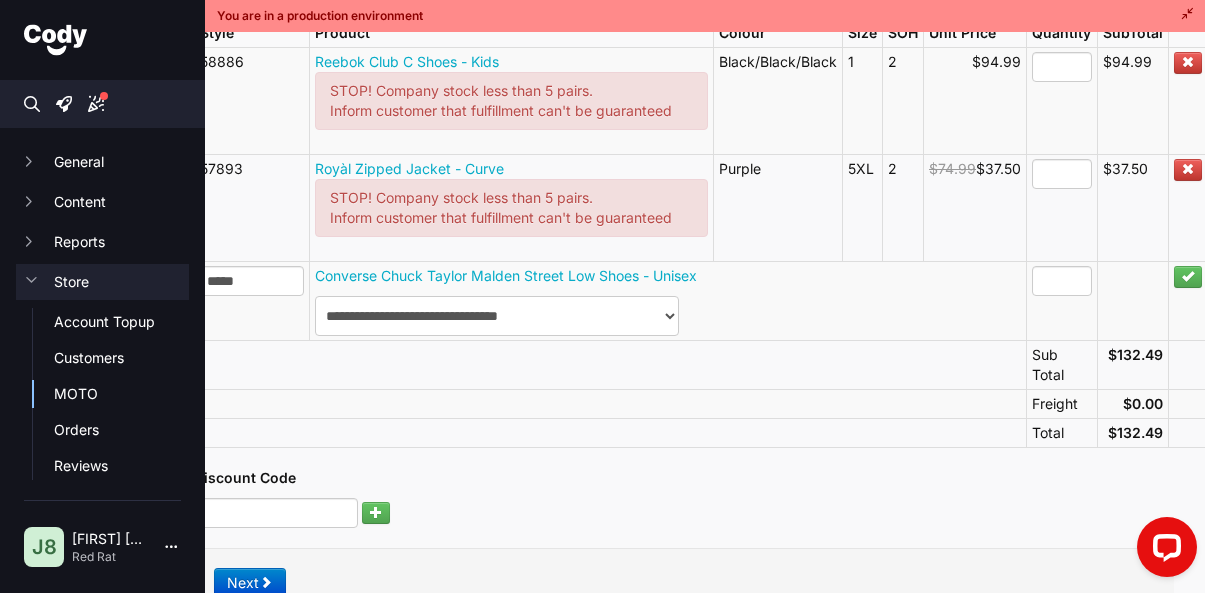 scroll, scrollTop: 447, scrollLeft: 27, axis: both 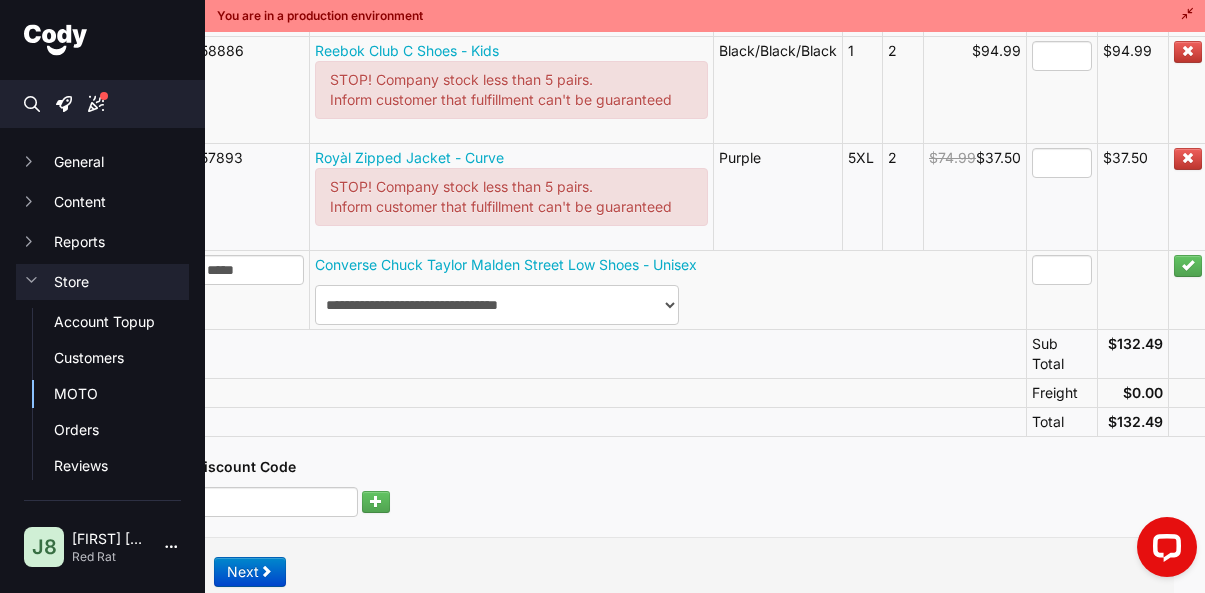 type on "**********" 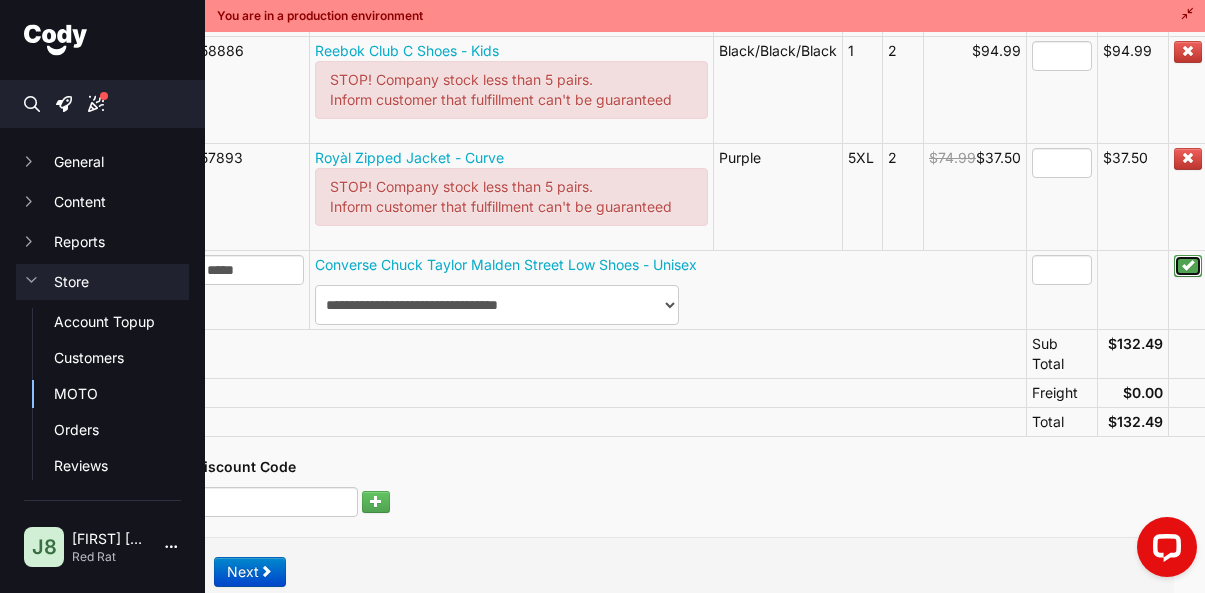 click at bounding box center (1188, 266) 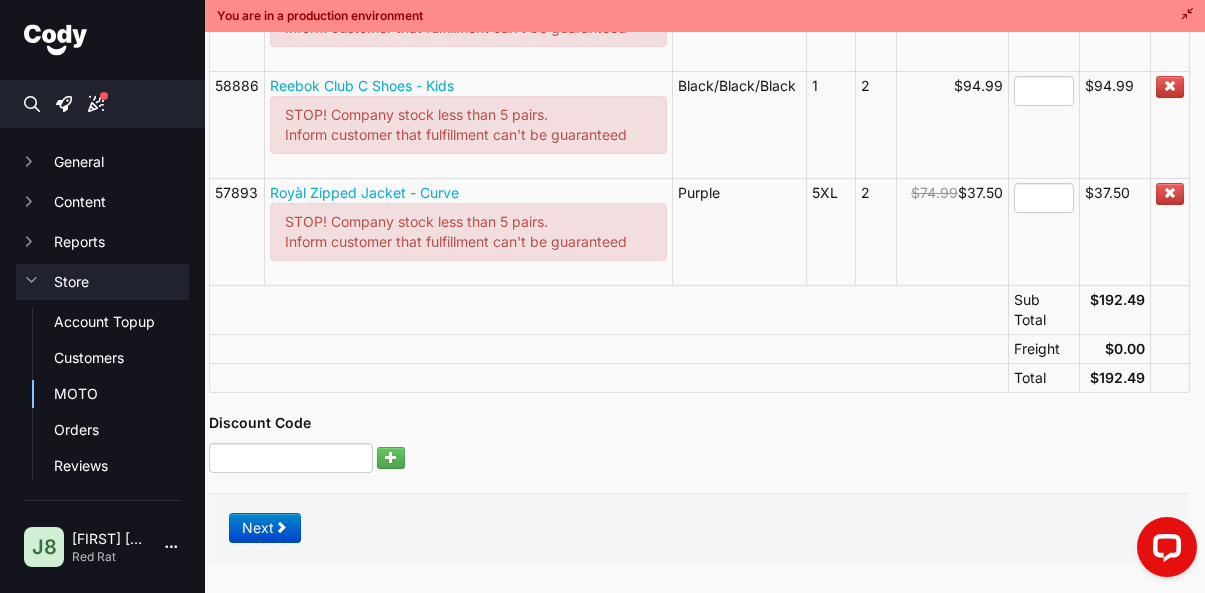 scroll, scrollTop: 554, scrollLeft: 27, axis: both 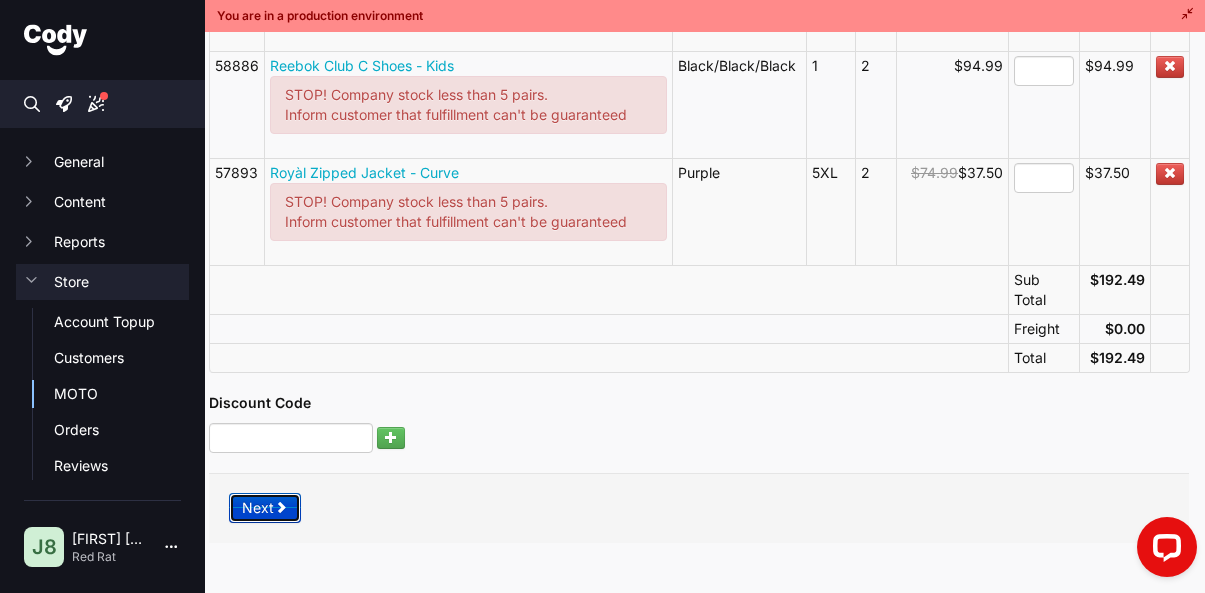 click on "Next" at bounding box center (265, 508) 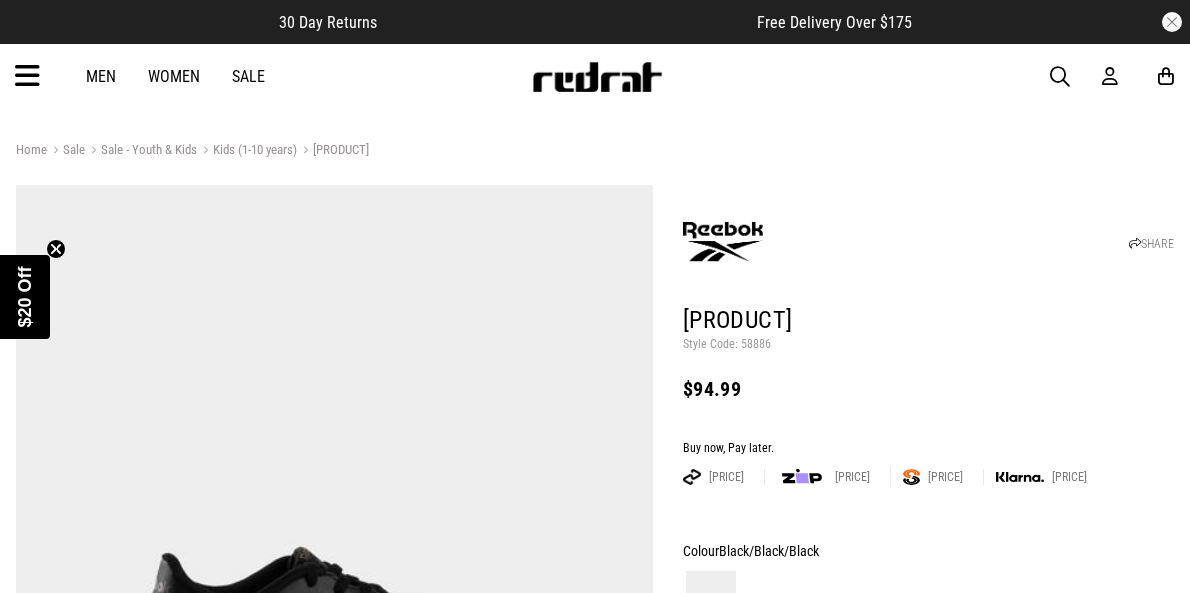 scroll, scrollTop: 0, scrollLeft: 0, axis: both 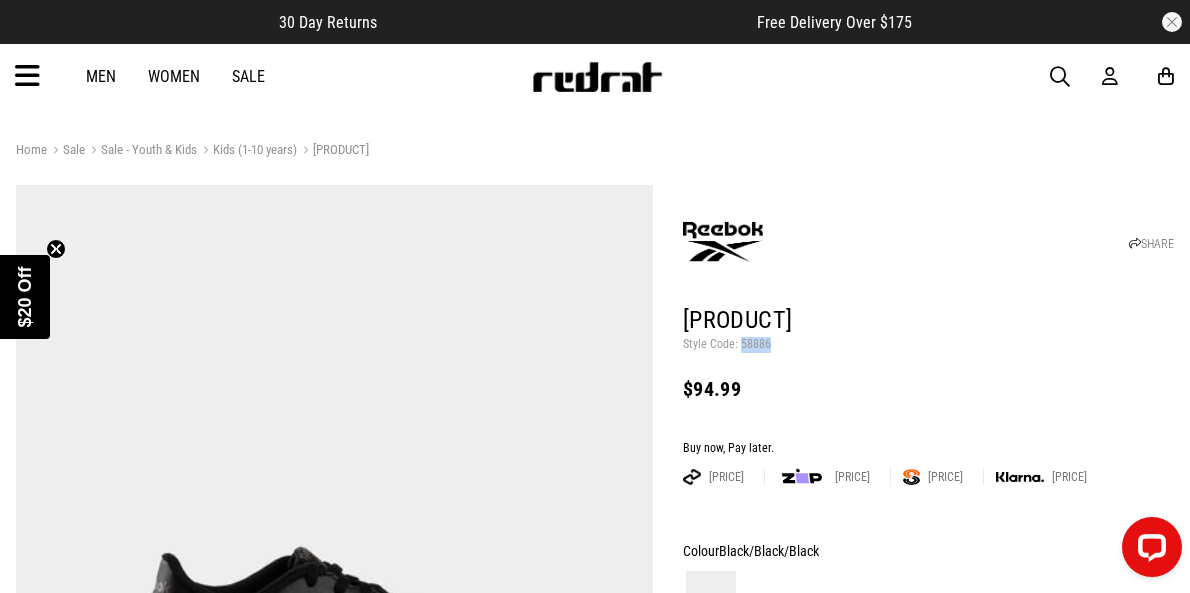 click at bounding box center [1060, 77] 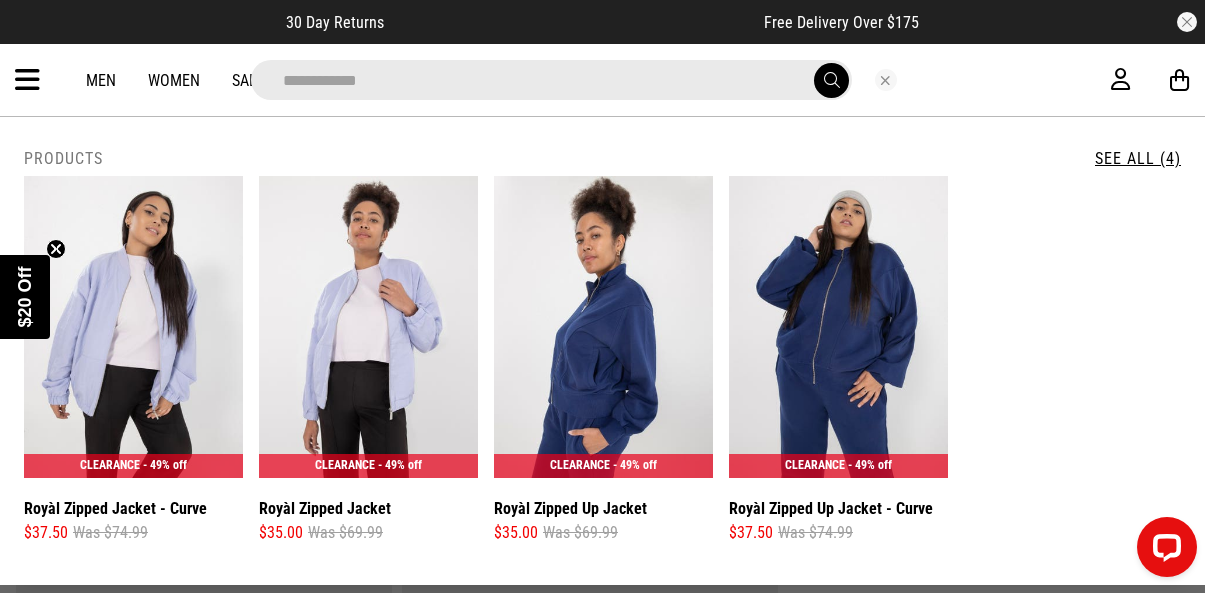 type on "[MASKED]" 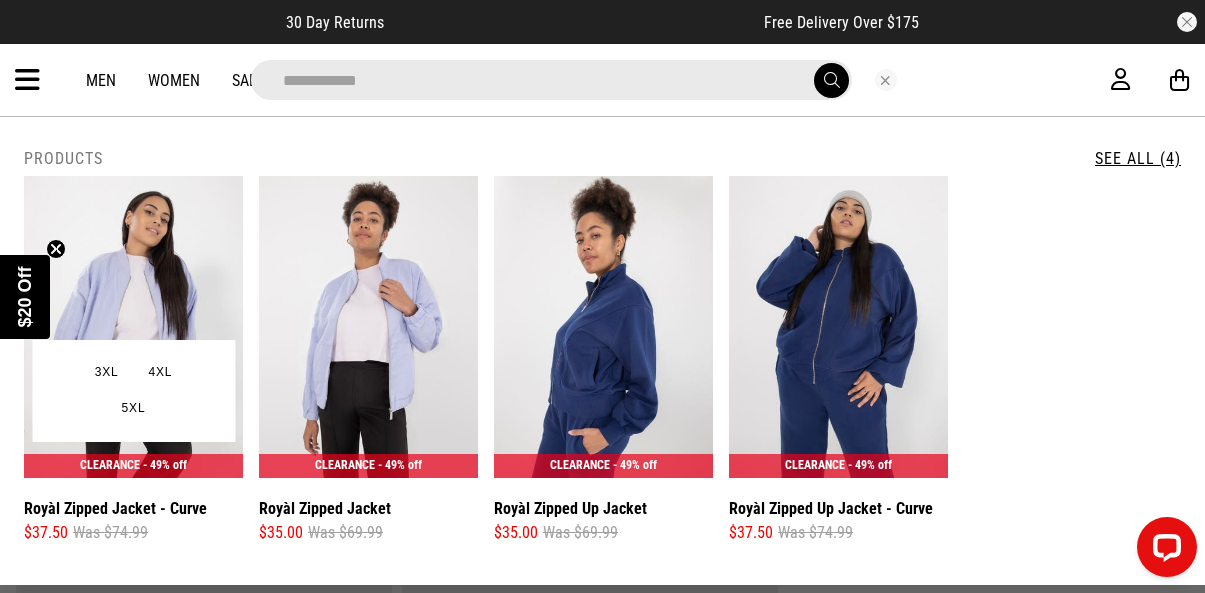 click at bounding box center (133, 327) 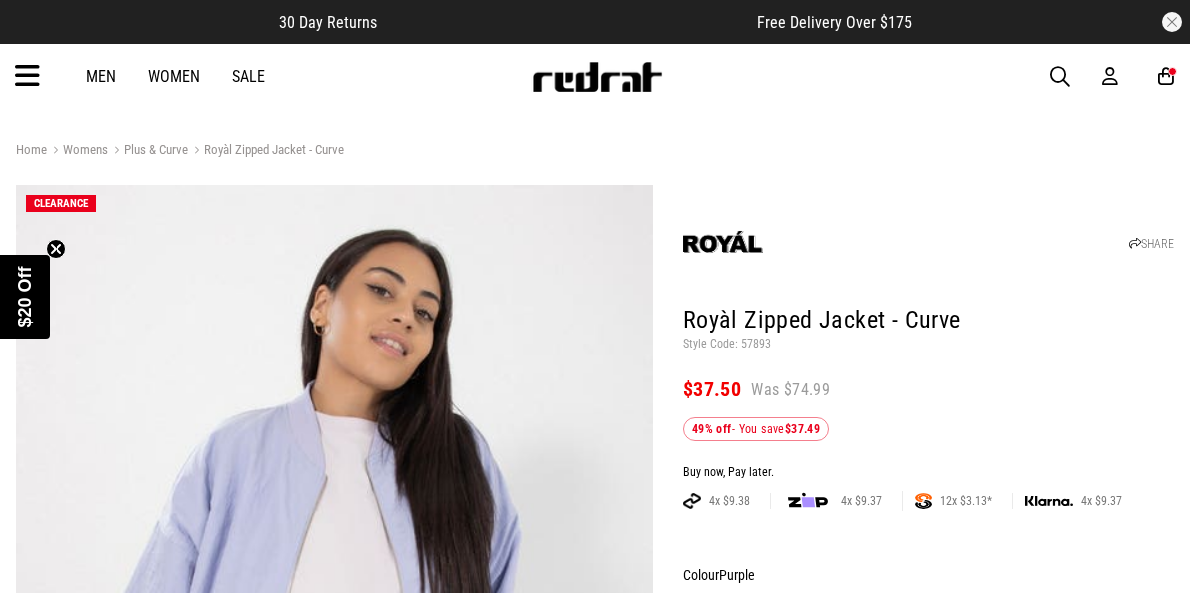 scroll, scrollTop: 0, scrollLeft: 0, axis: both 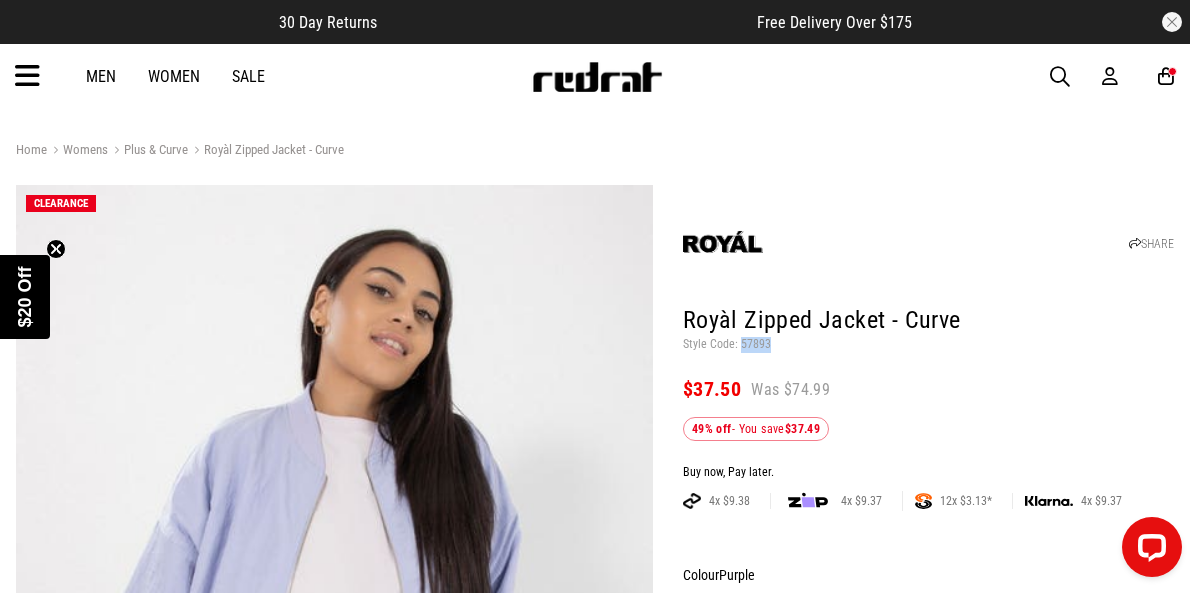 click at bounding box center (1060, 77) 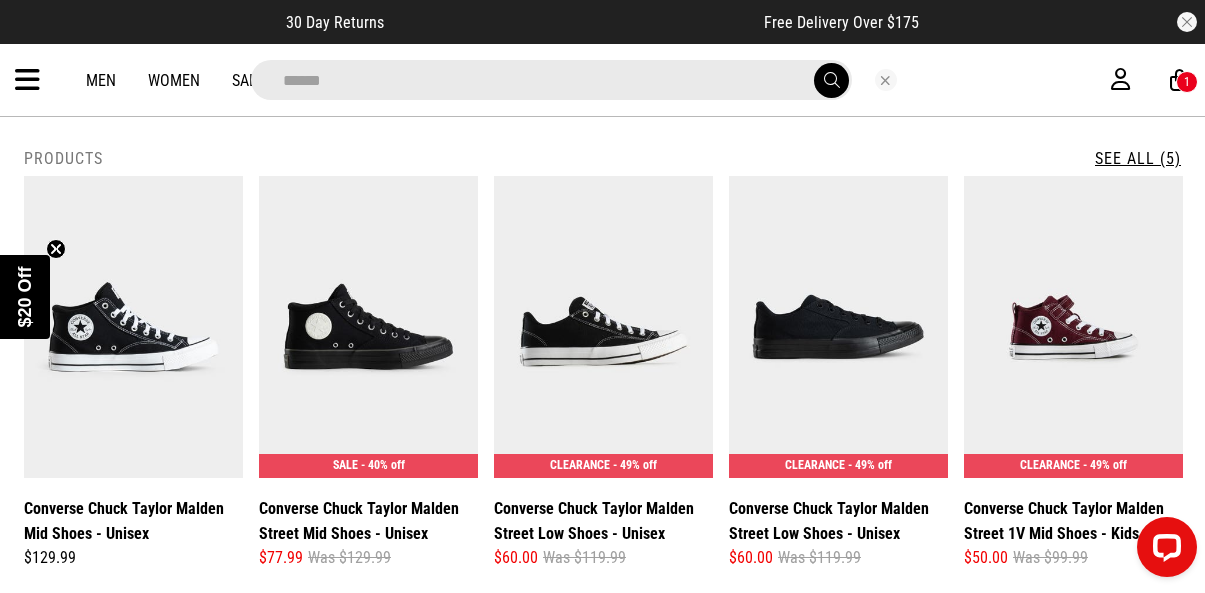 type on "******" 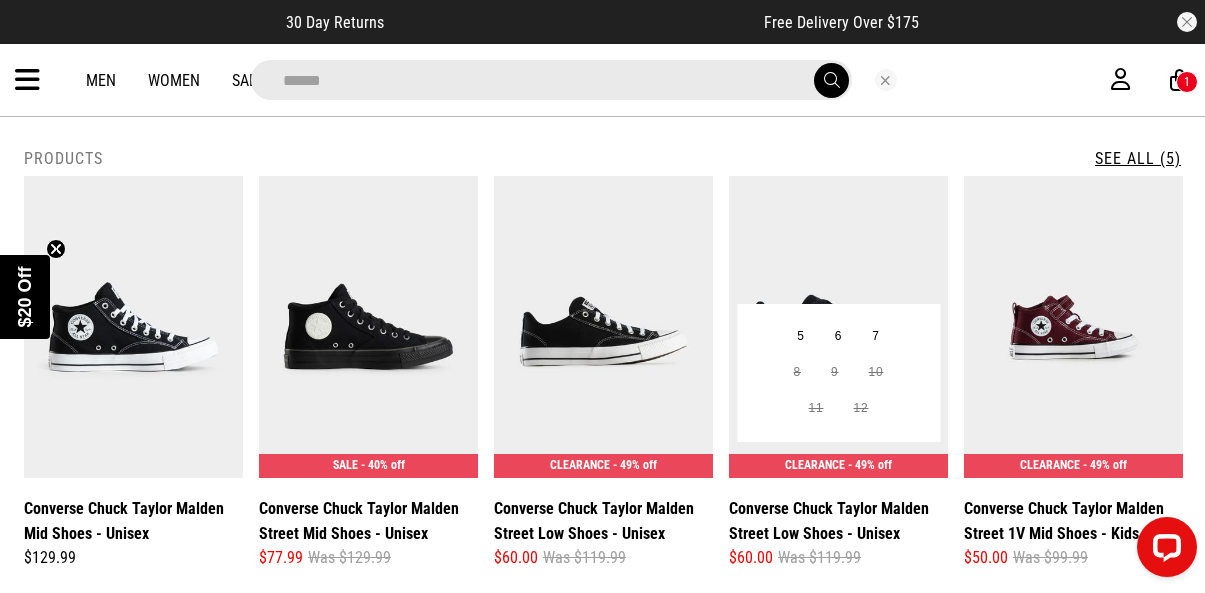 click at bounding box center (838, 327) 